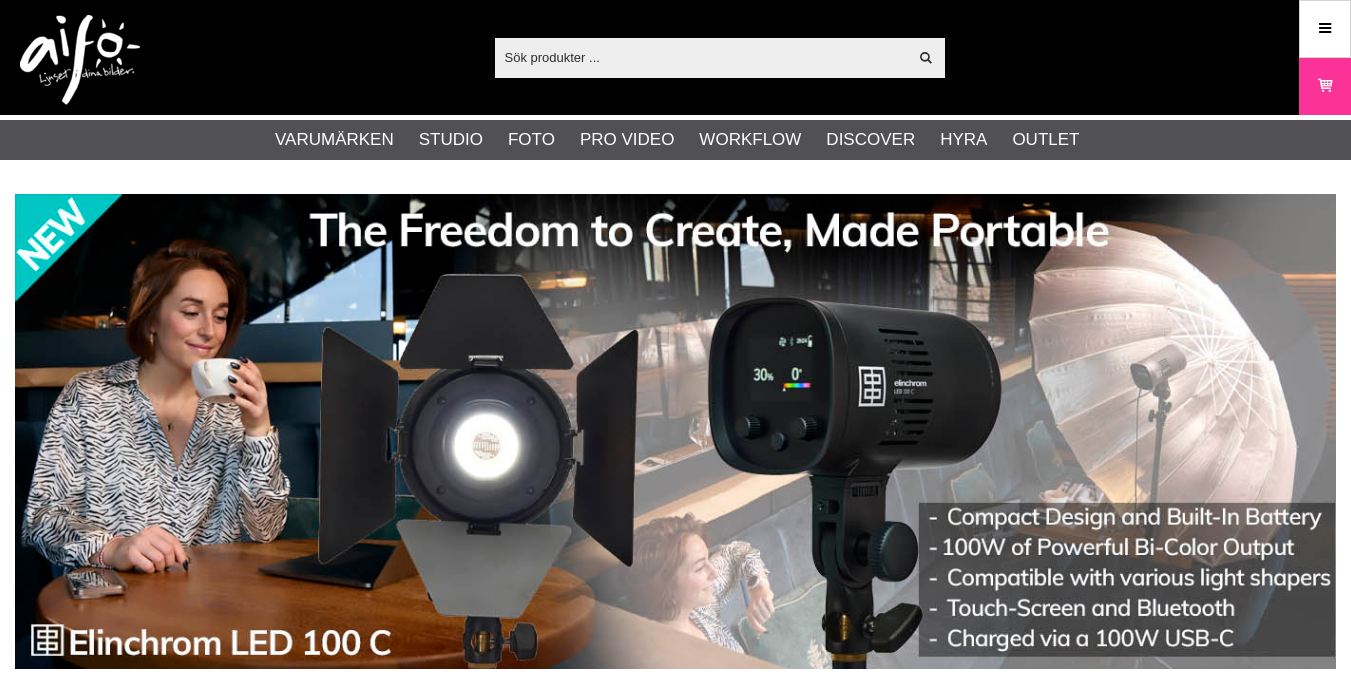 scroll, scrollTop: 0, scrollLeft: 0, axis: both 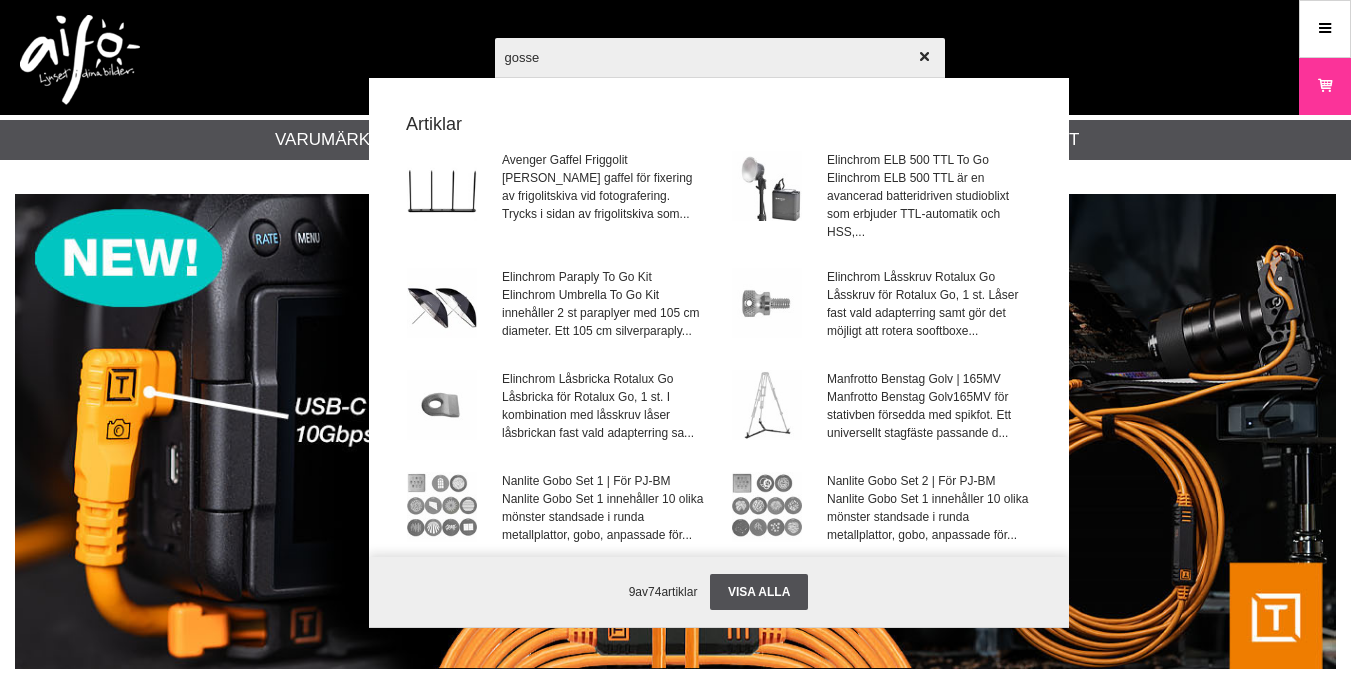 type on "gossen" 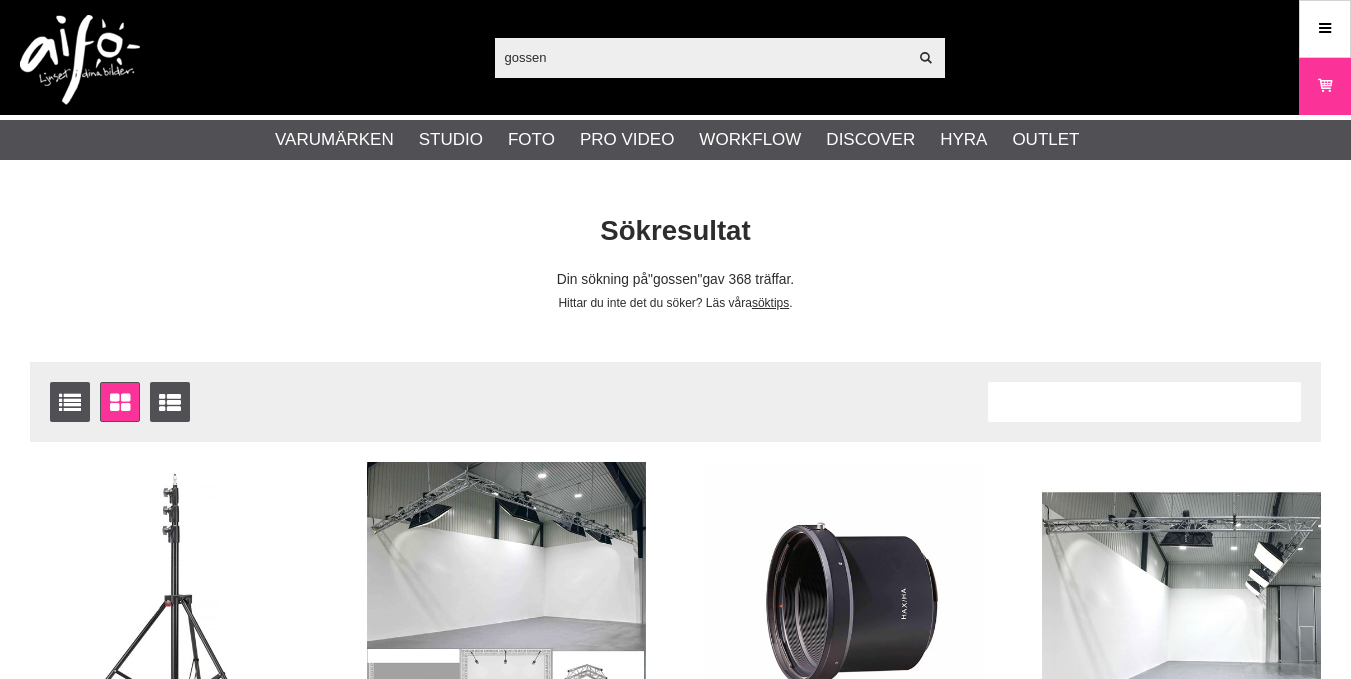 scroll, scrollTop: 0, scrollLeft: 0, axis: both 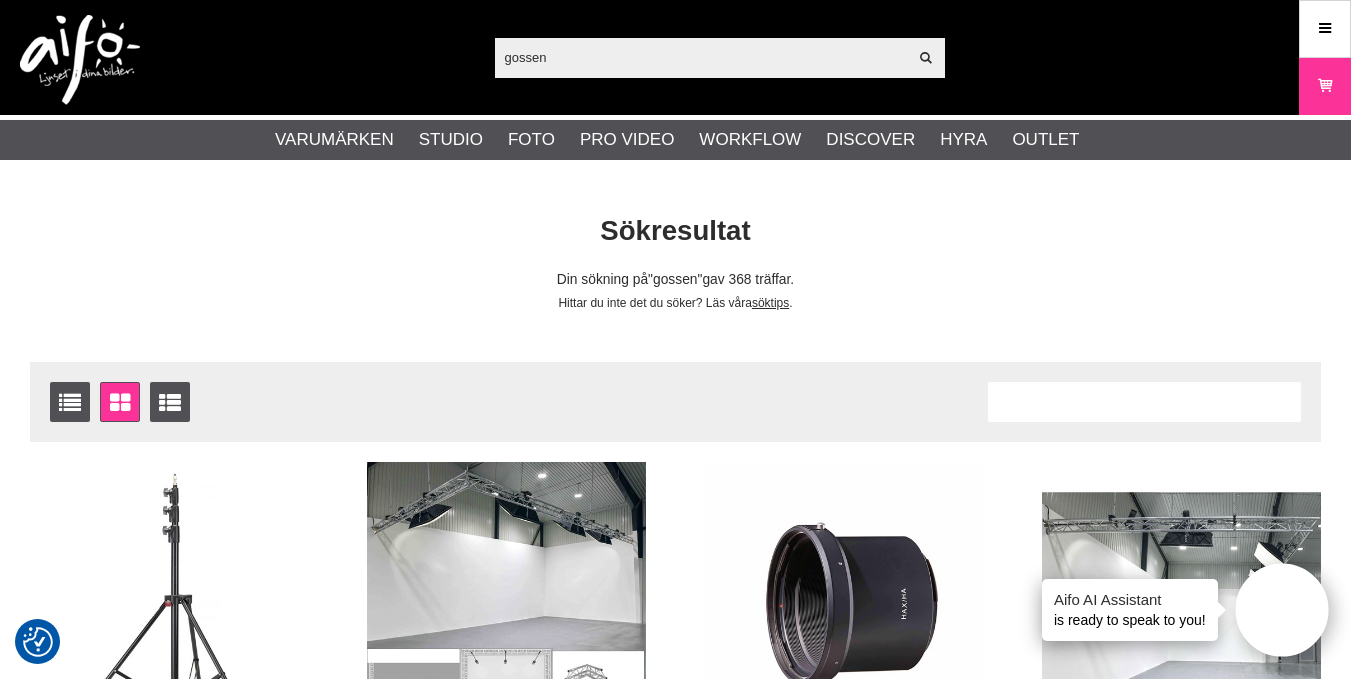 click on "gossen" at bounding box center (701, 57) 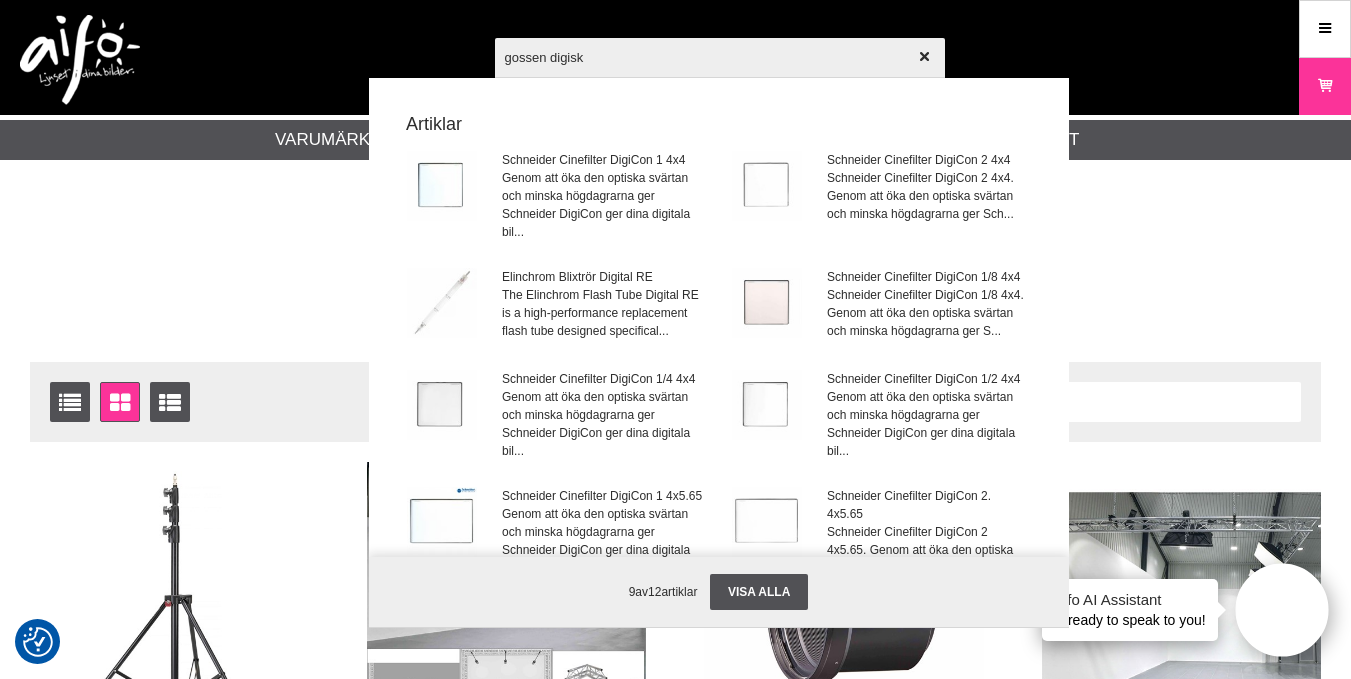 type on "gossen digisky" 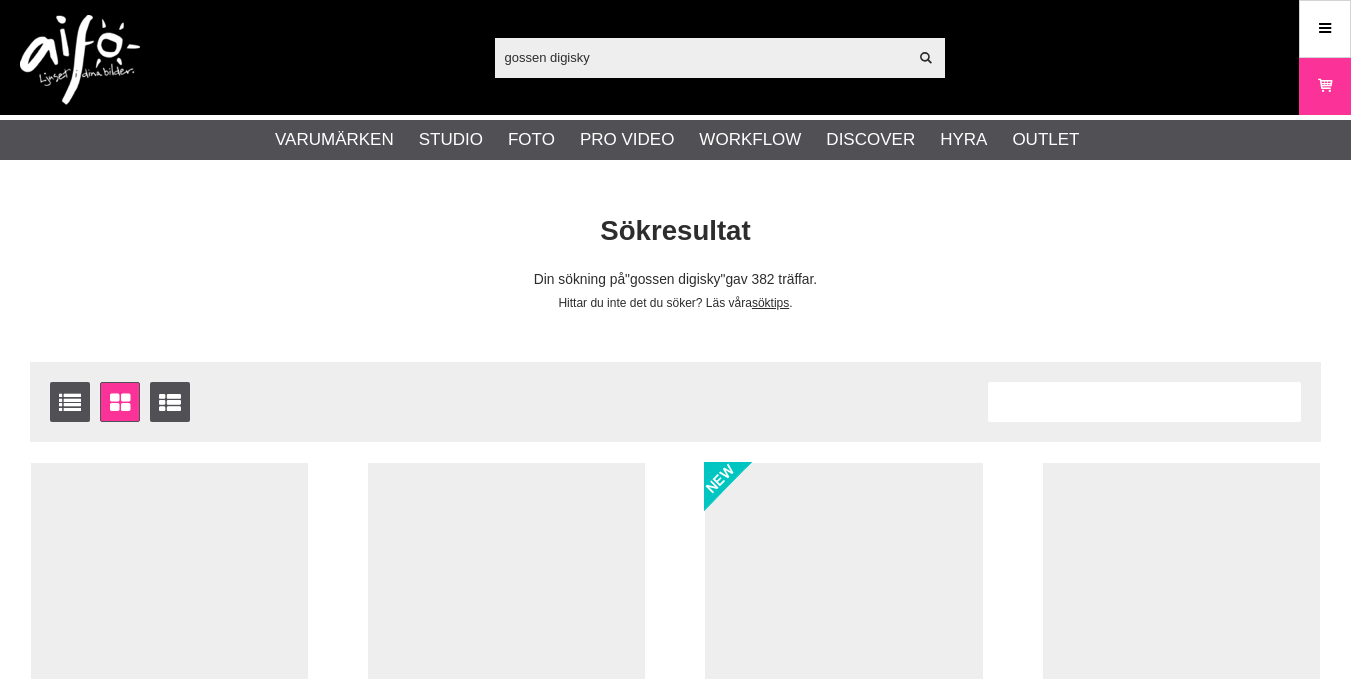 scroll, scrollTop: 0, scrollLeft: 0, axis: both 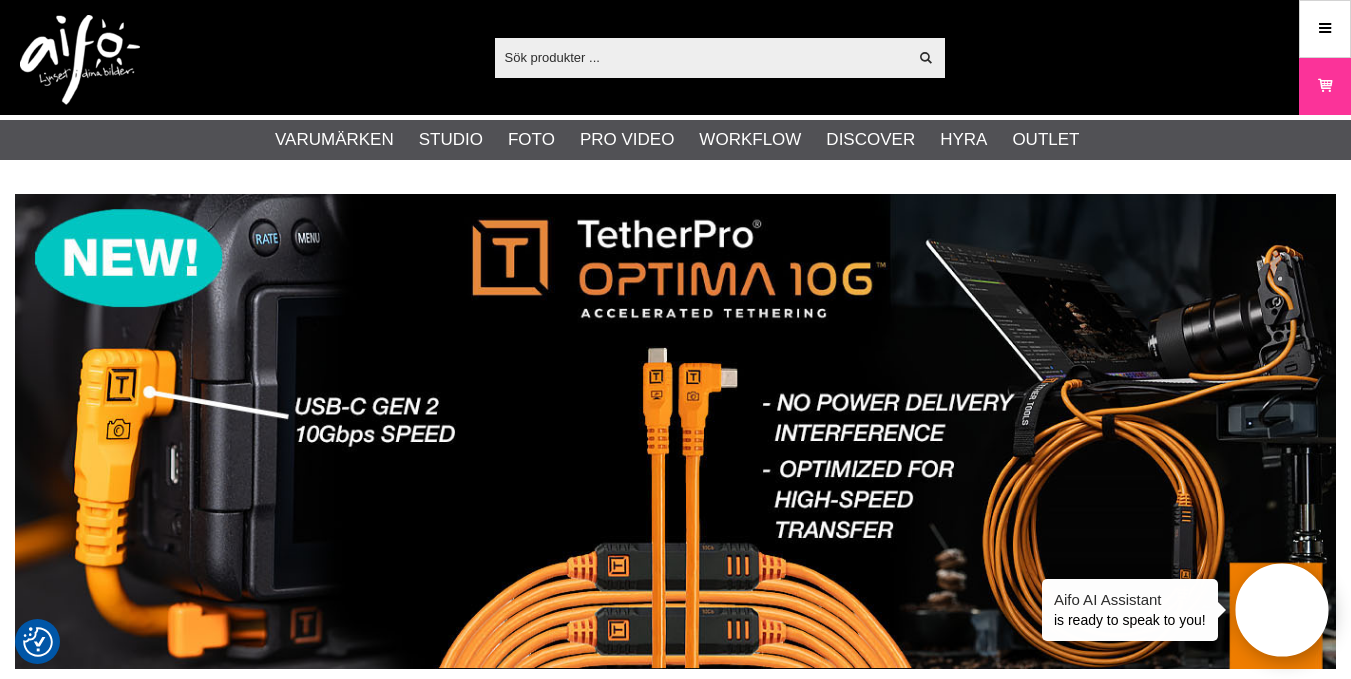 click at bounding box center (701, 57) 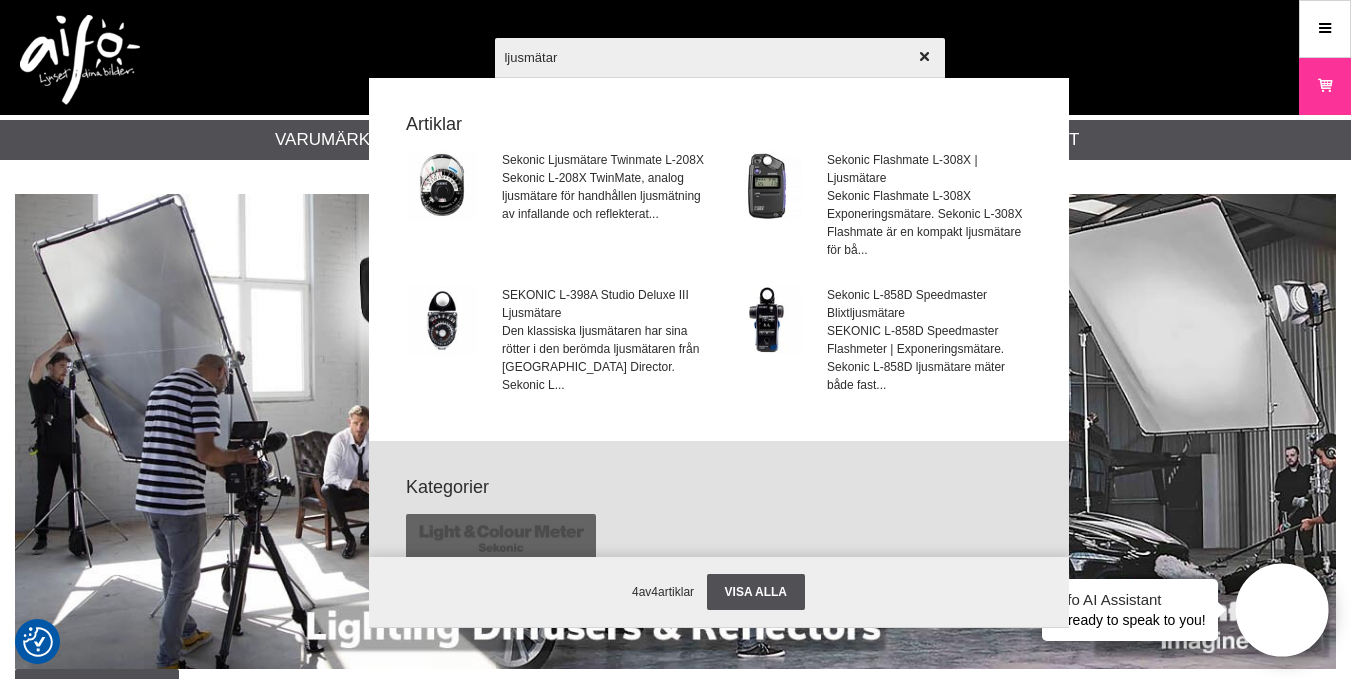 type on "ljusmätare" 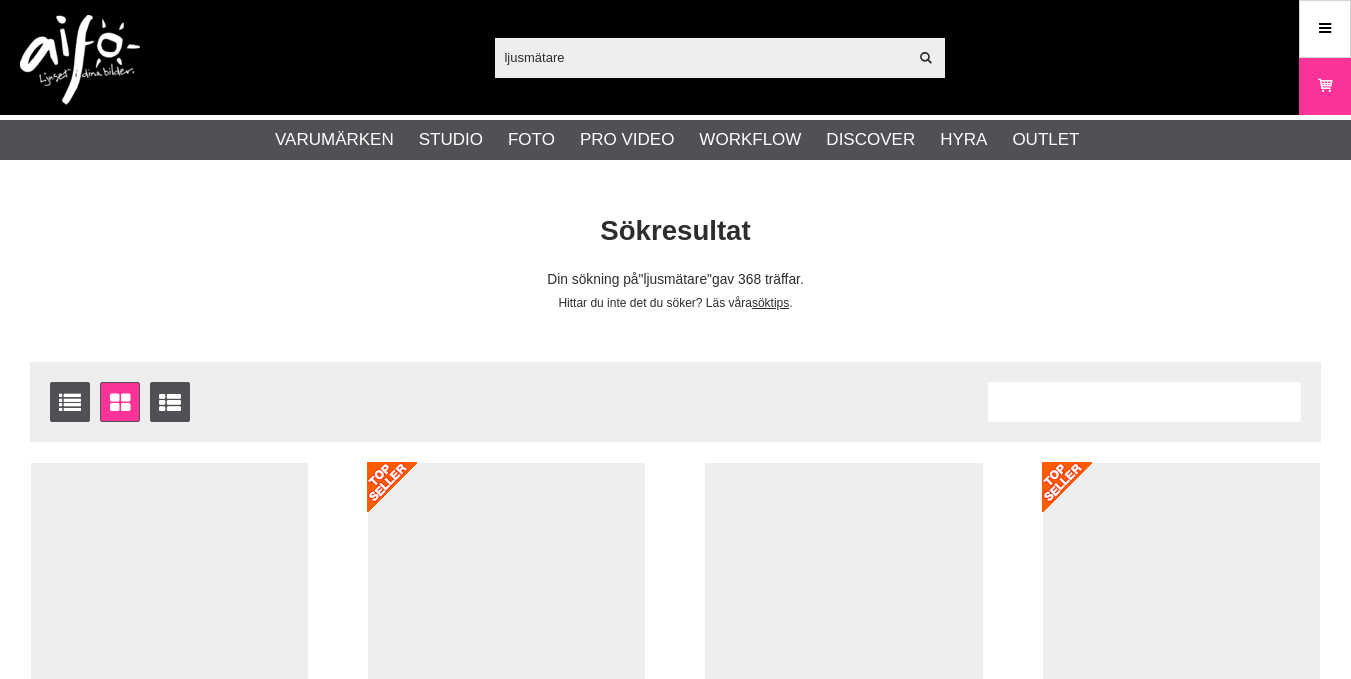 scroll, scrollTop: 0, scrollLeft: 0, axis: both 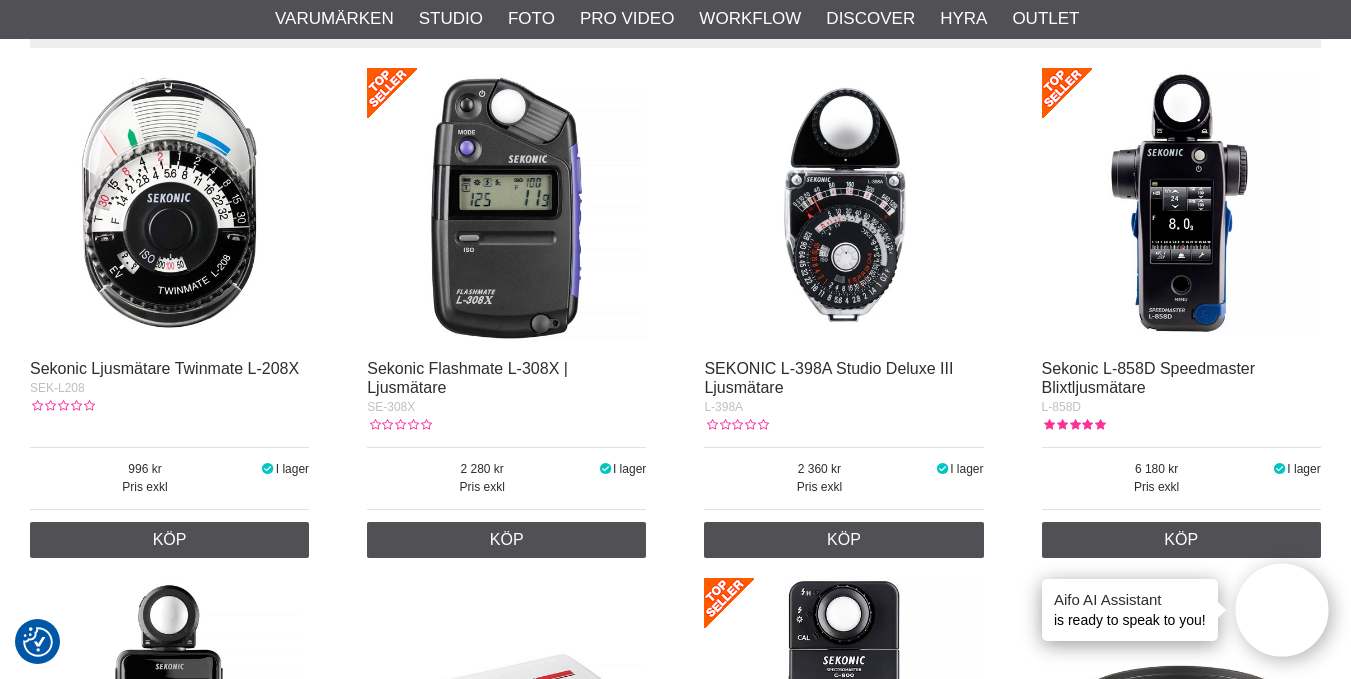 click at bounding box center (506, 207) 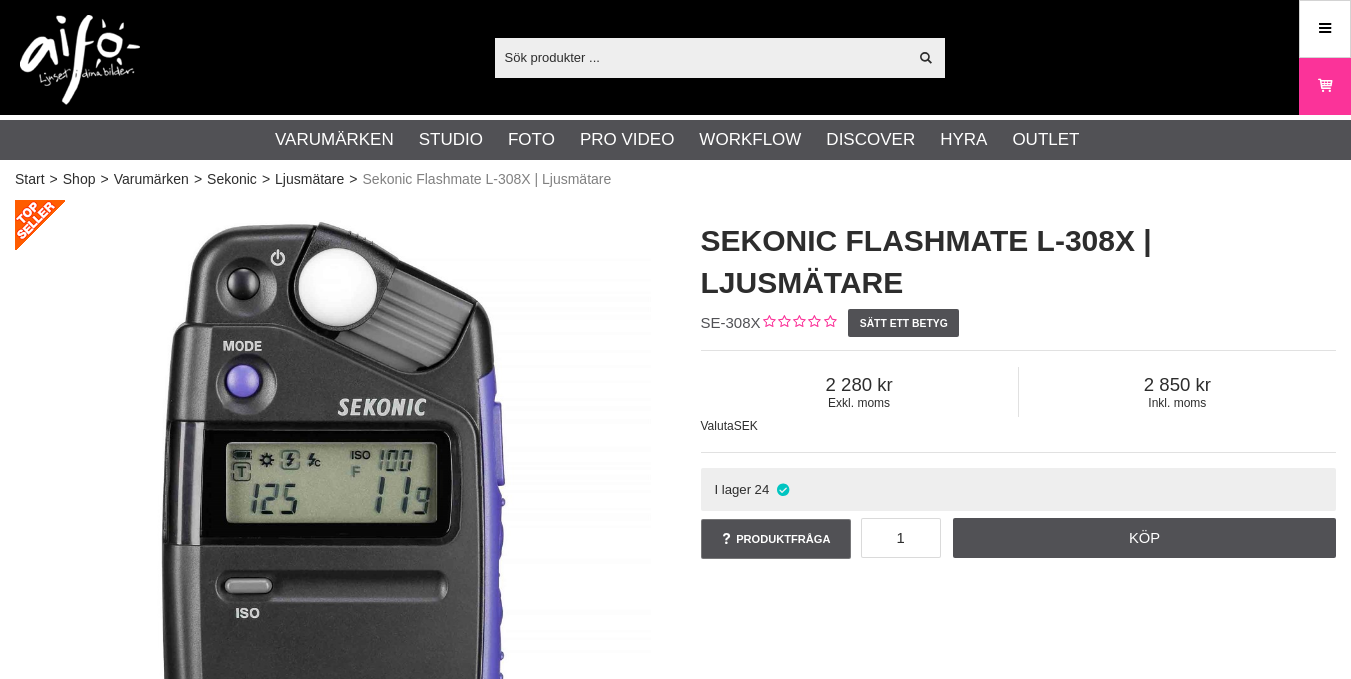 scroll, scrollTop: 0, scrollLeft: 0, axis: both 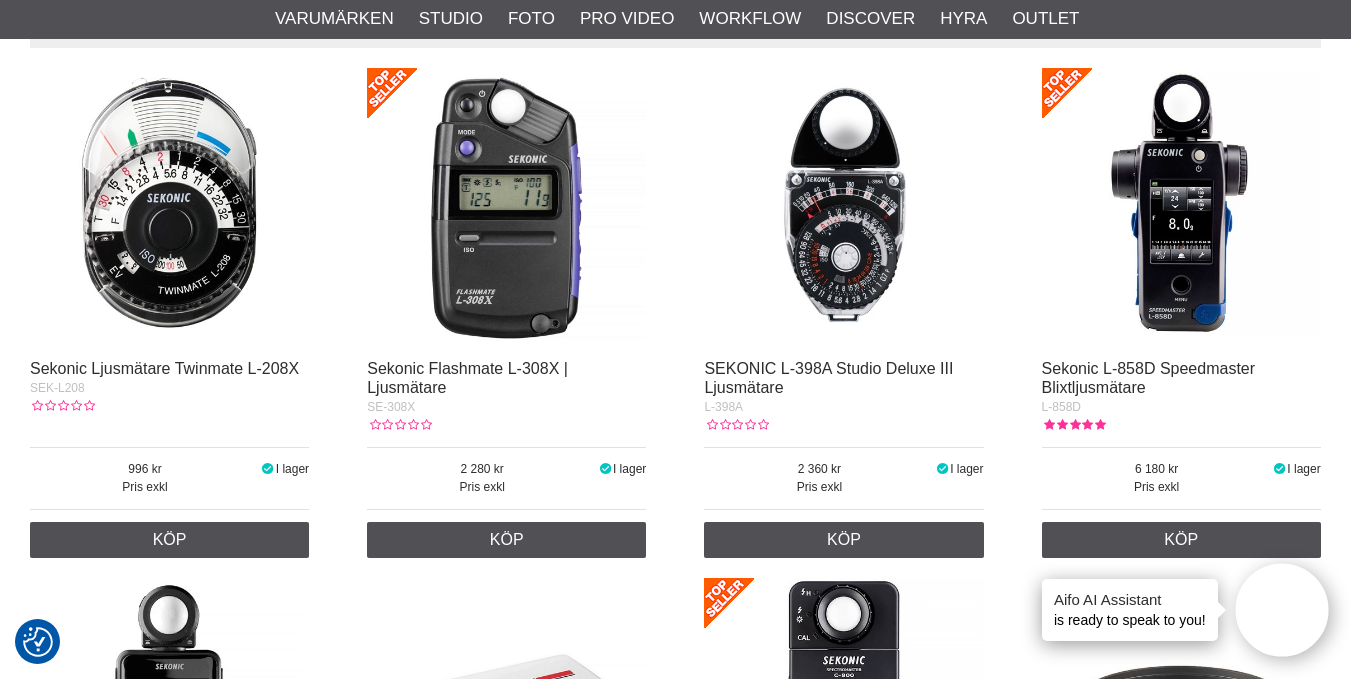 click at bounding box center (1181, 207) 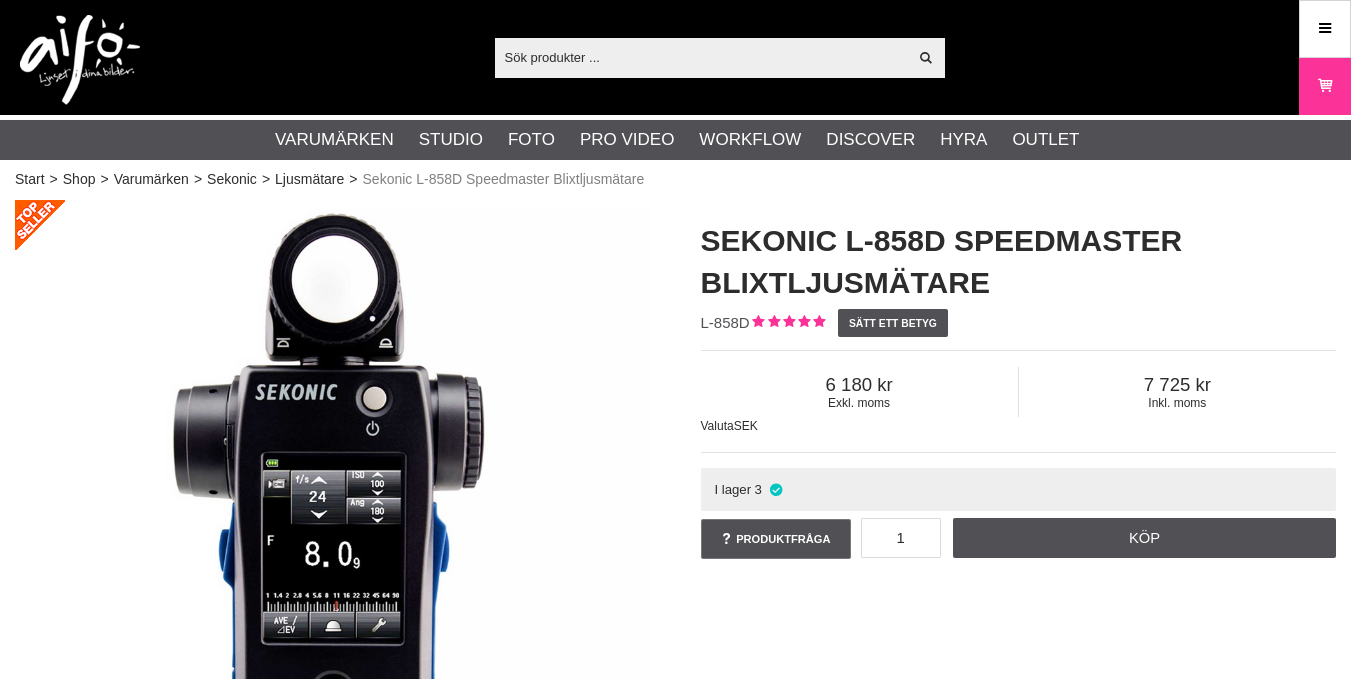 scroll, scrollTop: 0, scrollLeft: 0, axis: both 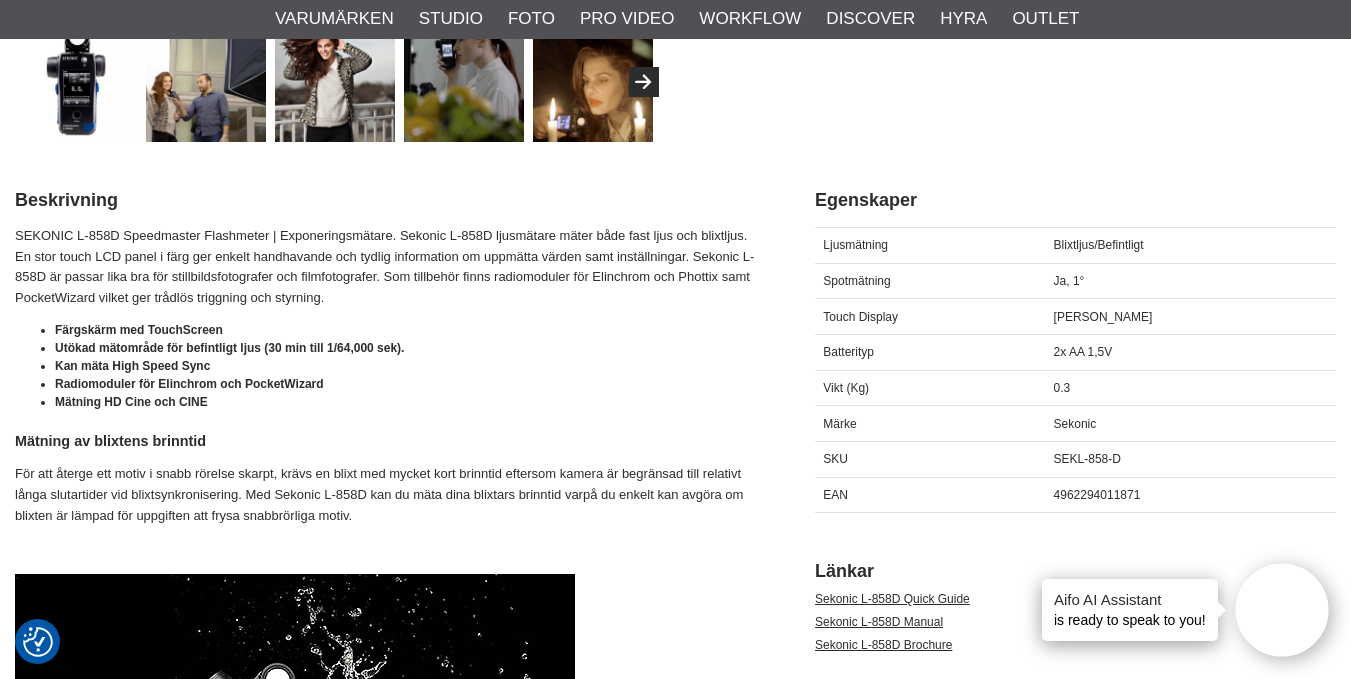 drag, startPoint x: 1364, startPoint y: 32, endPoint x: 1364, endPoint y: 75, distance: 43 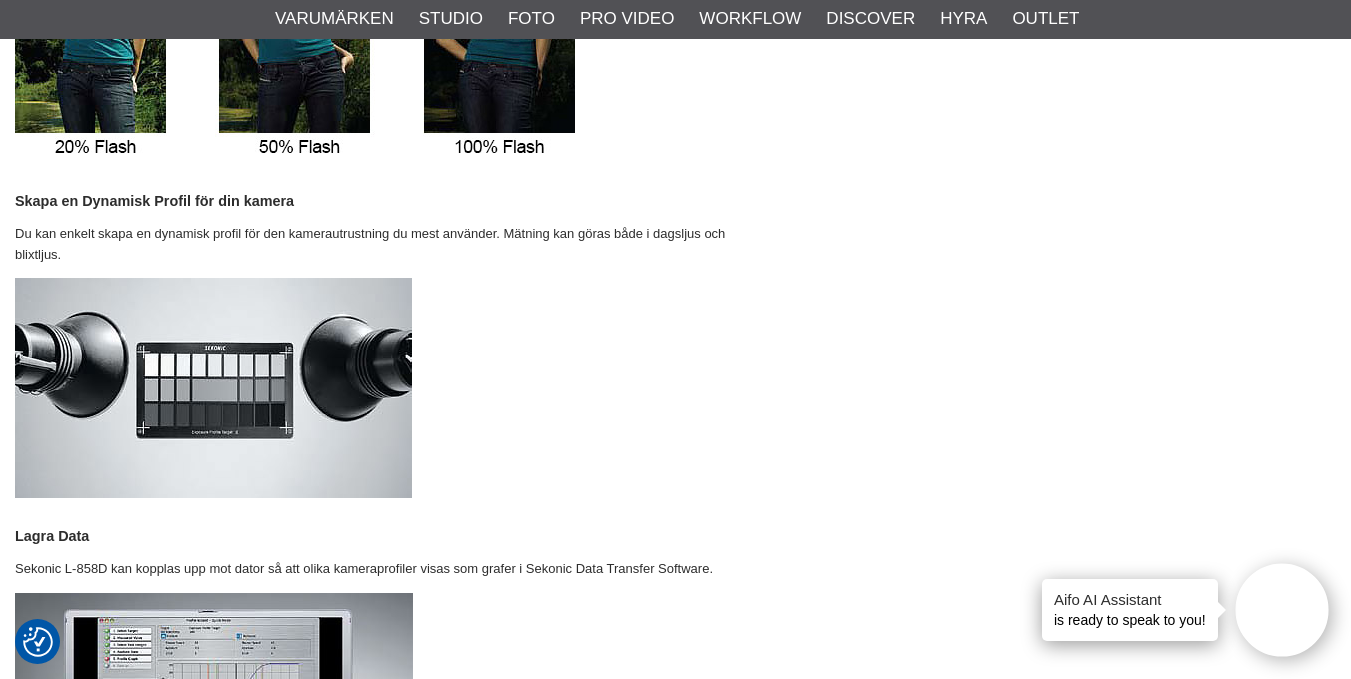 scroll, scrollTop: 4245, scrollLeft: 0, axis: vertical 